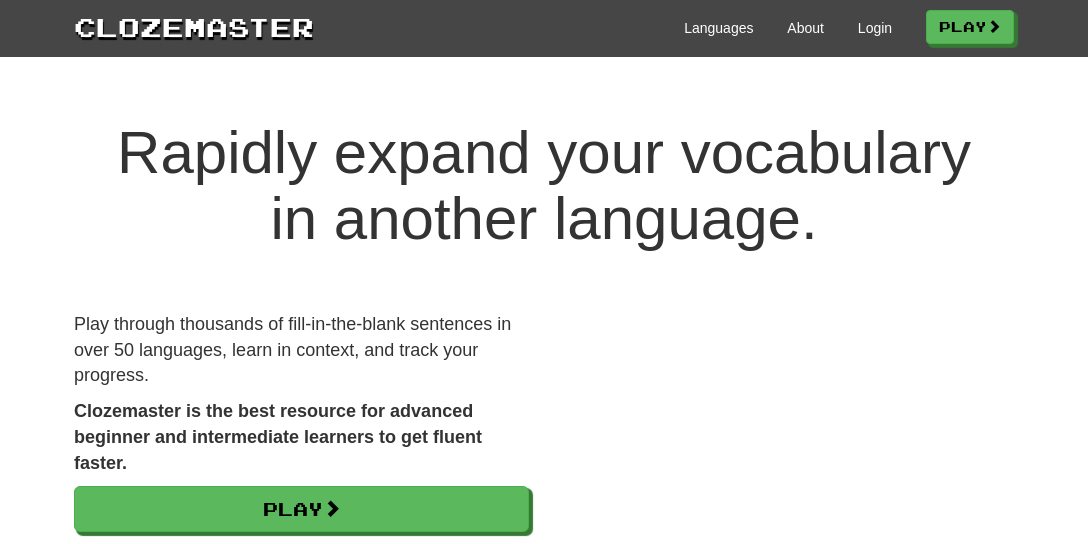 scroll, scrollTop: 0, scrollLeft: 0, axis: both 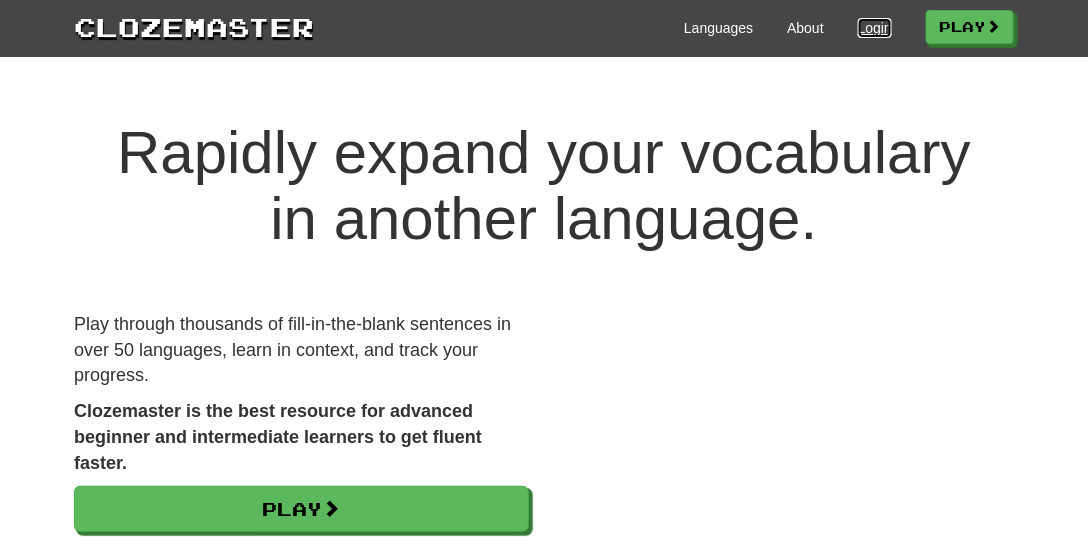 click on "Login" at bounding box center (875, 28) 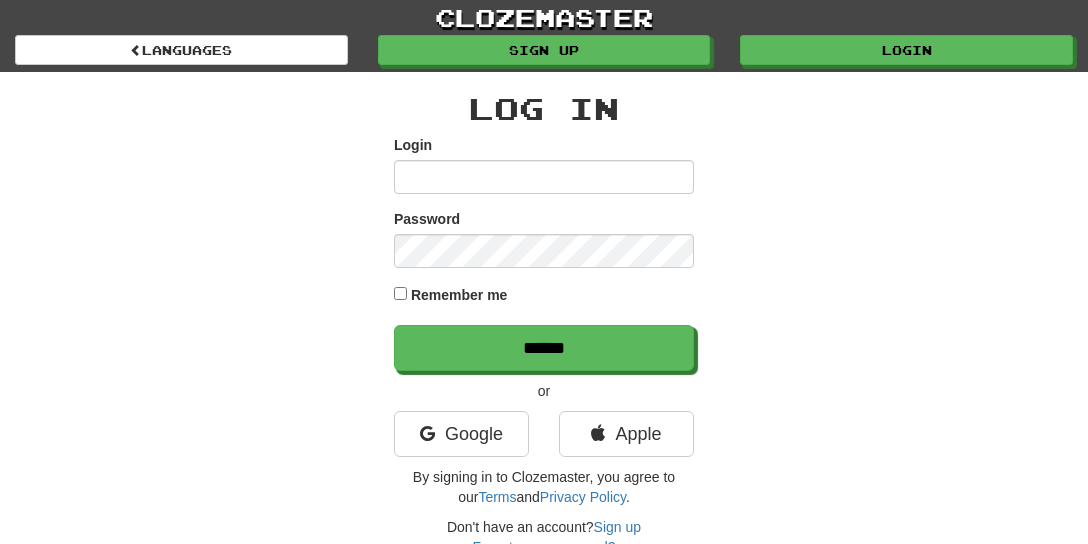 scroll, scrollTop: 0, scrollLeft: 0, axis: both 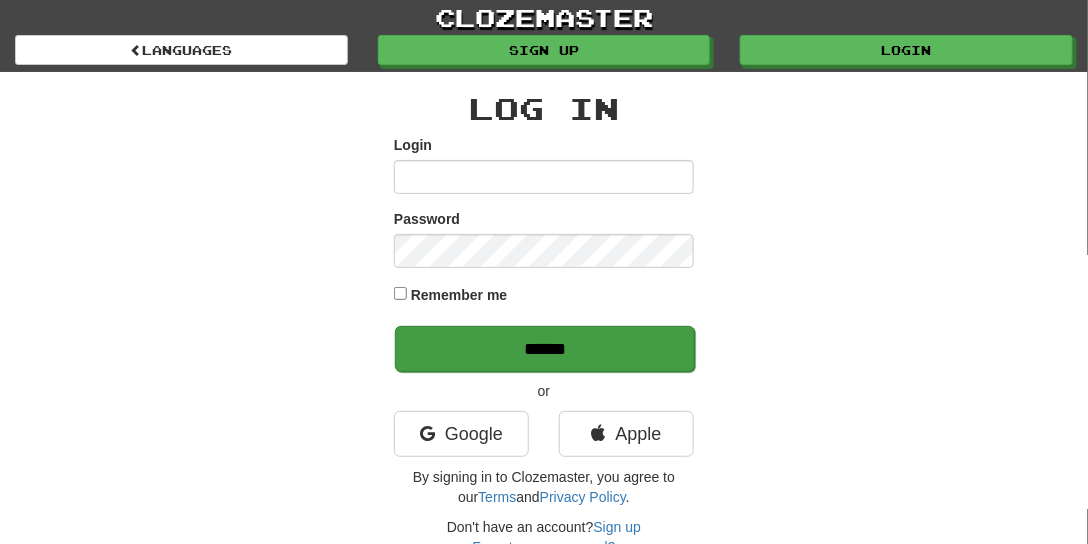 type on "**********" 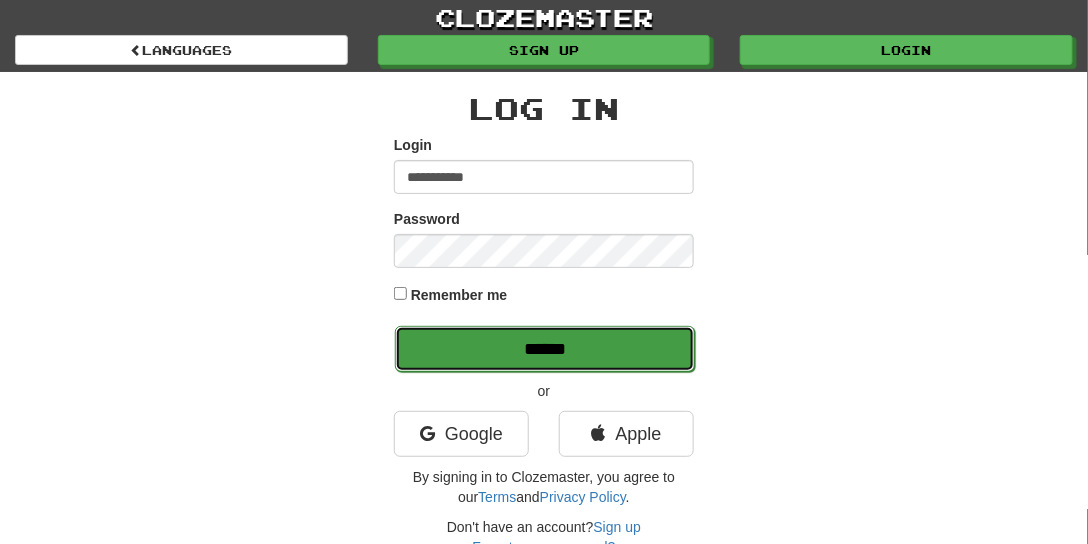 click on "******" at bounding box center (545, 349) 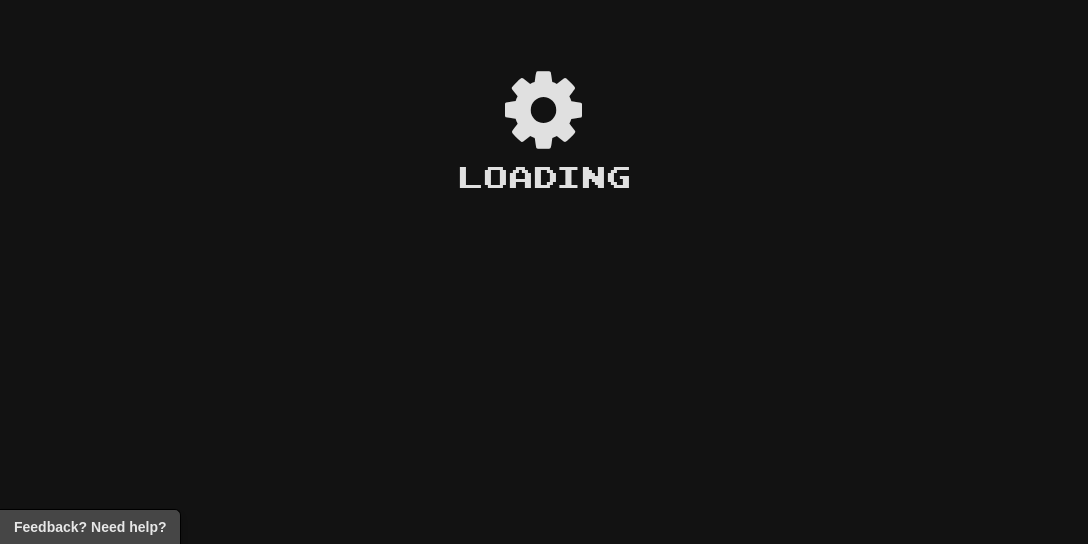 scroll, scrollTop: 0, scrollLeft: 0, axis: both 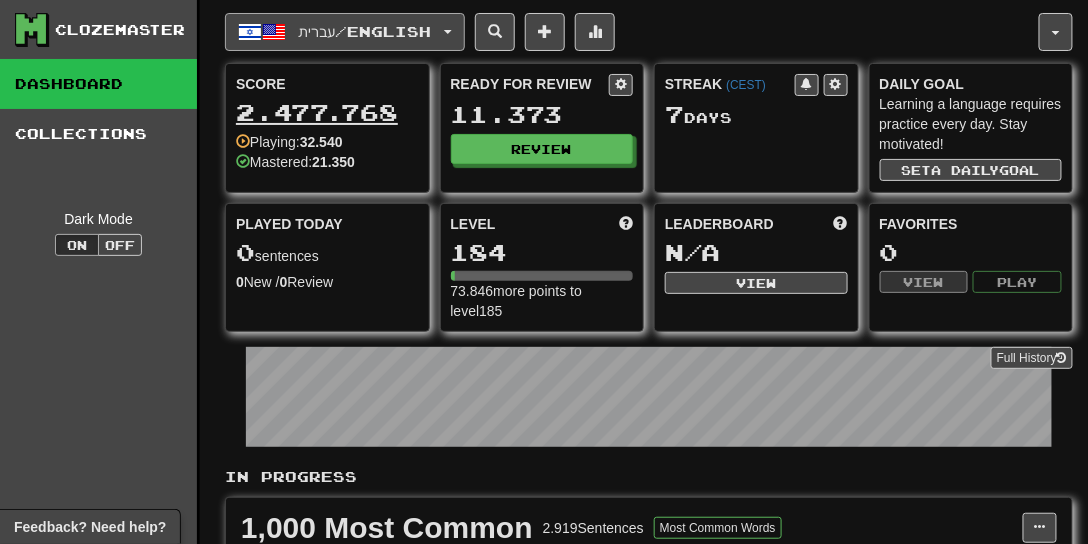 click on "עברית  /  English" at bounding box center [345, 32] 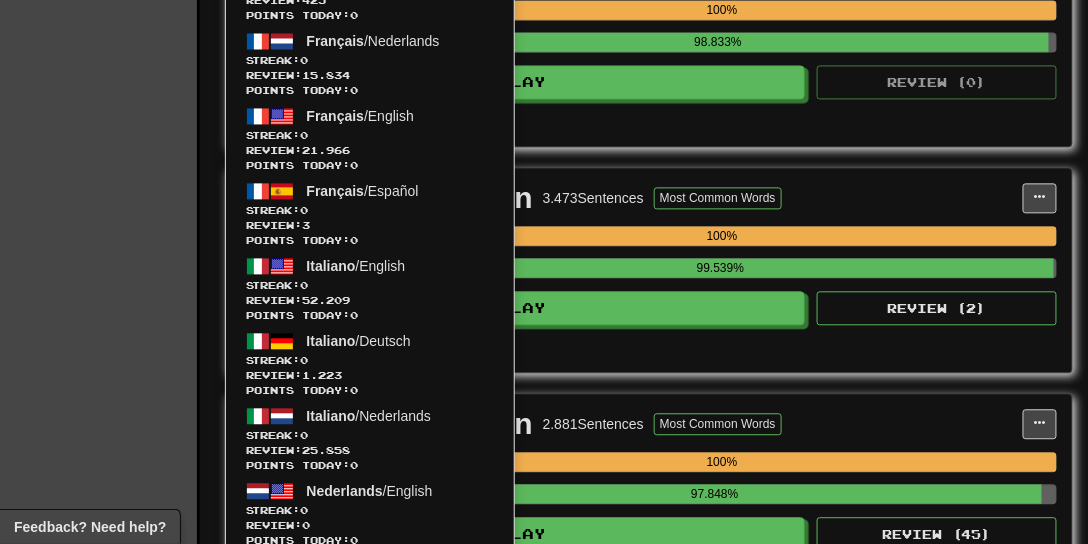 scroll, scrollTop: 1028, scrollLeft: 0, axis: vertical 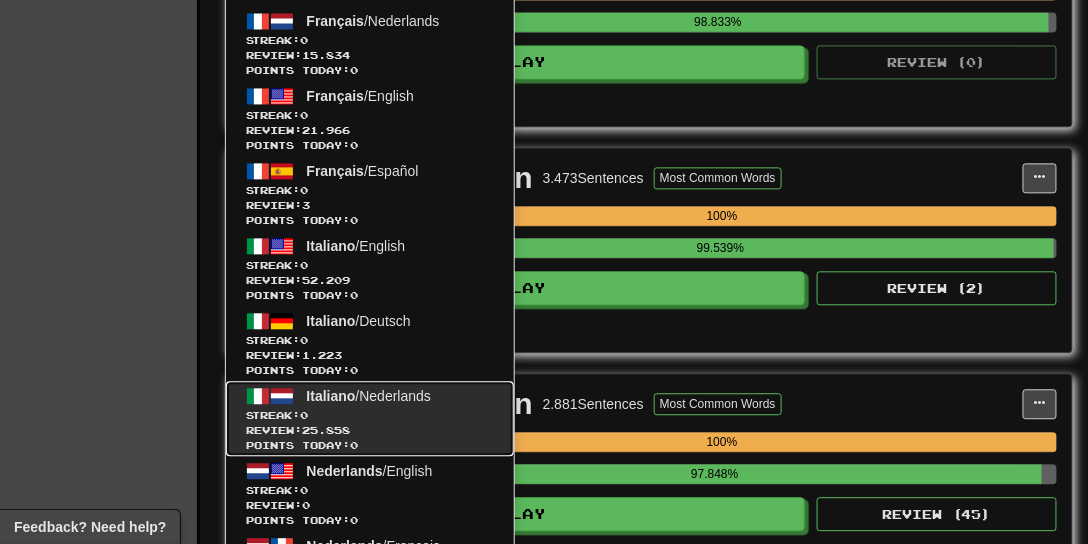 click on "Italiano" at bounding box center (331, 396) 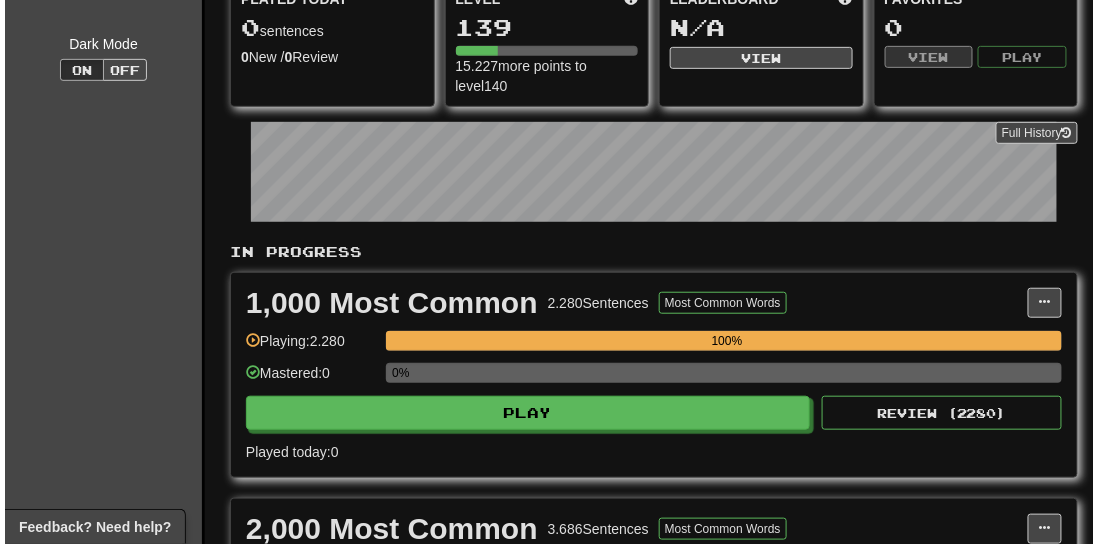 scroll, scrollTop: 228, scrollLeft: 0, axis: vertical 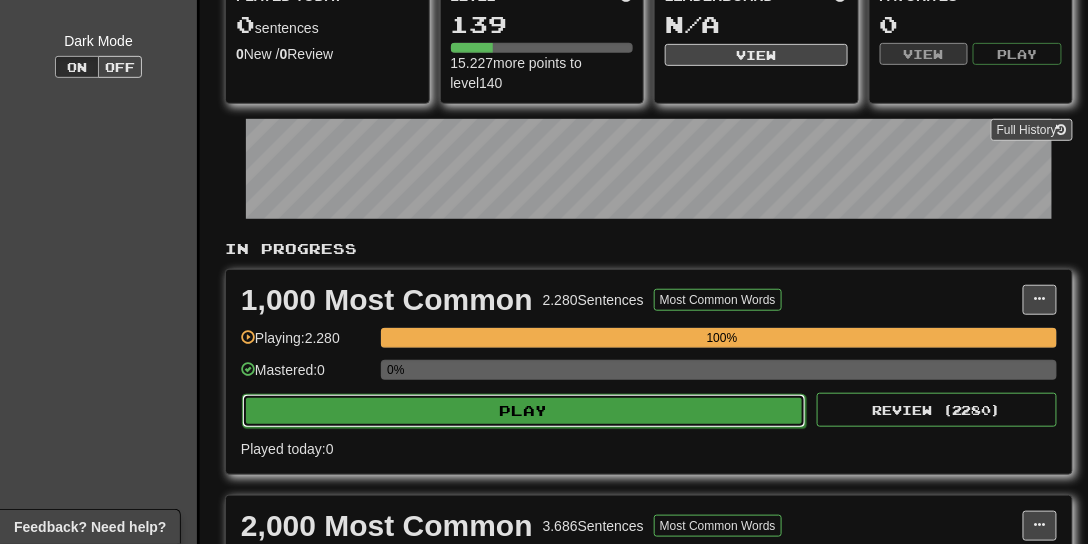 click on "Play" at bounding box center (524, 411) 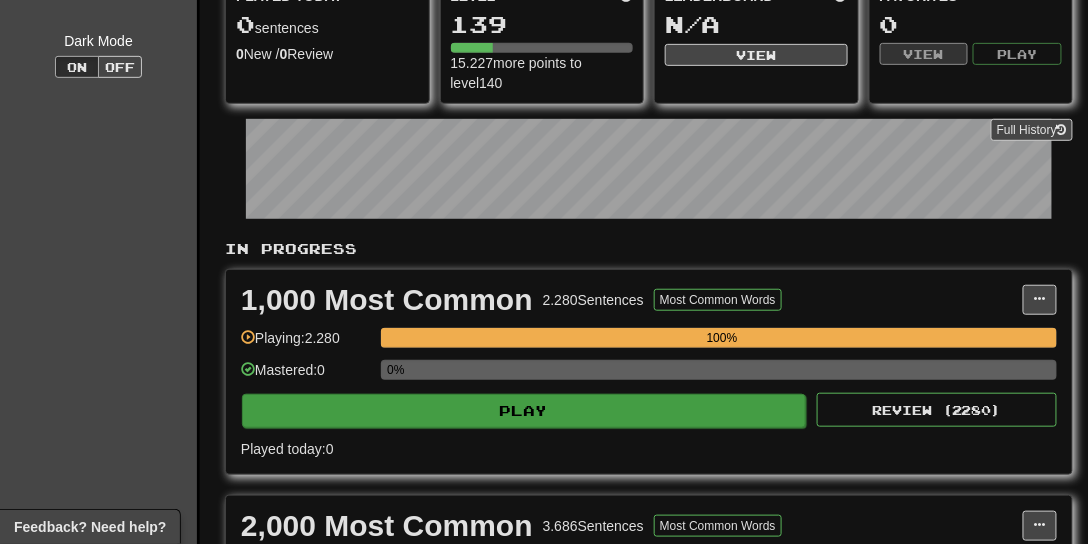 select on "**" 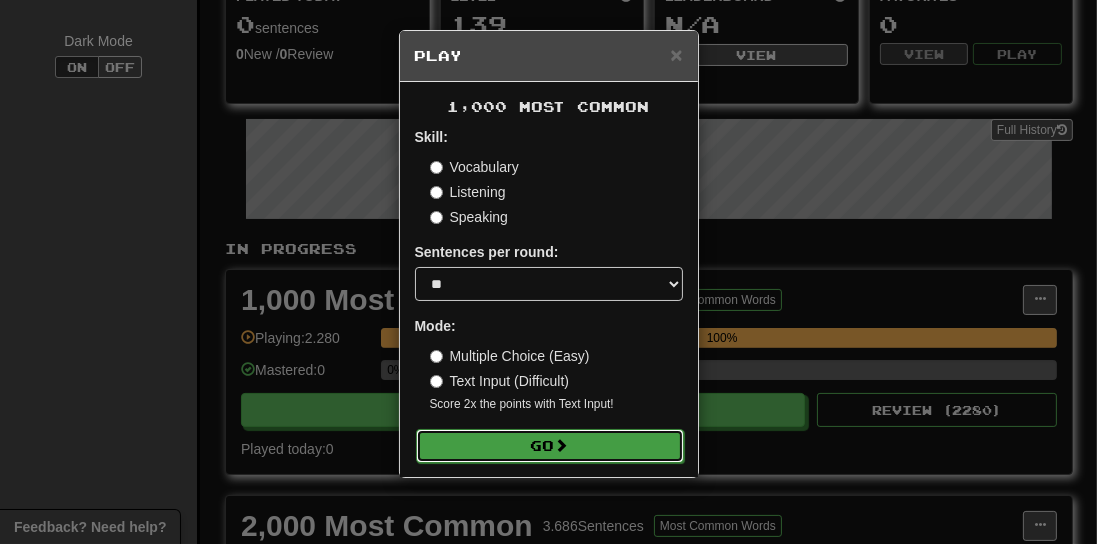 click on "Go" at bounding box center [550, 446] 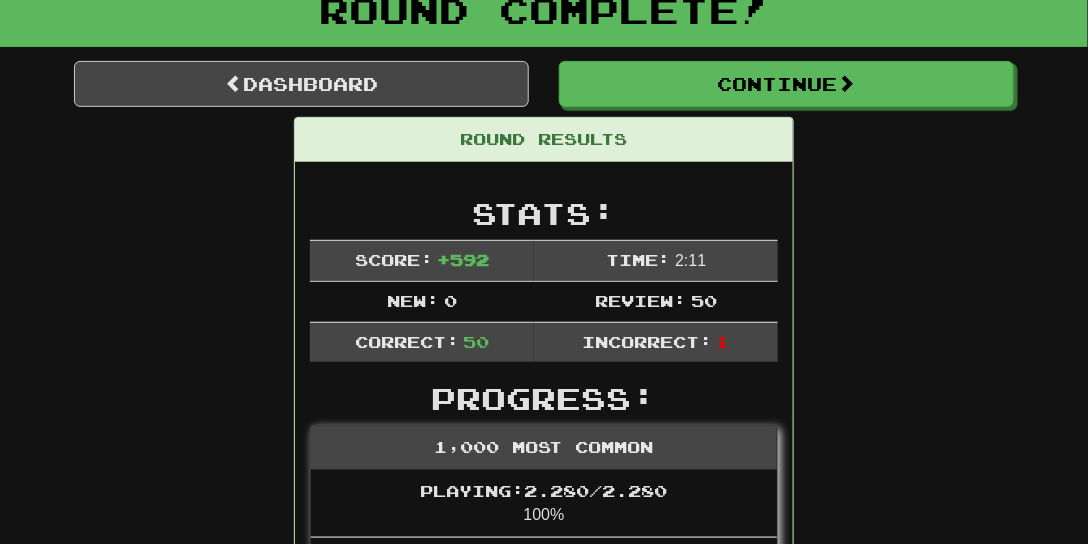 scroll, scrollTop: 68, scrollLeft: 0, axis: vertical 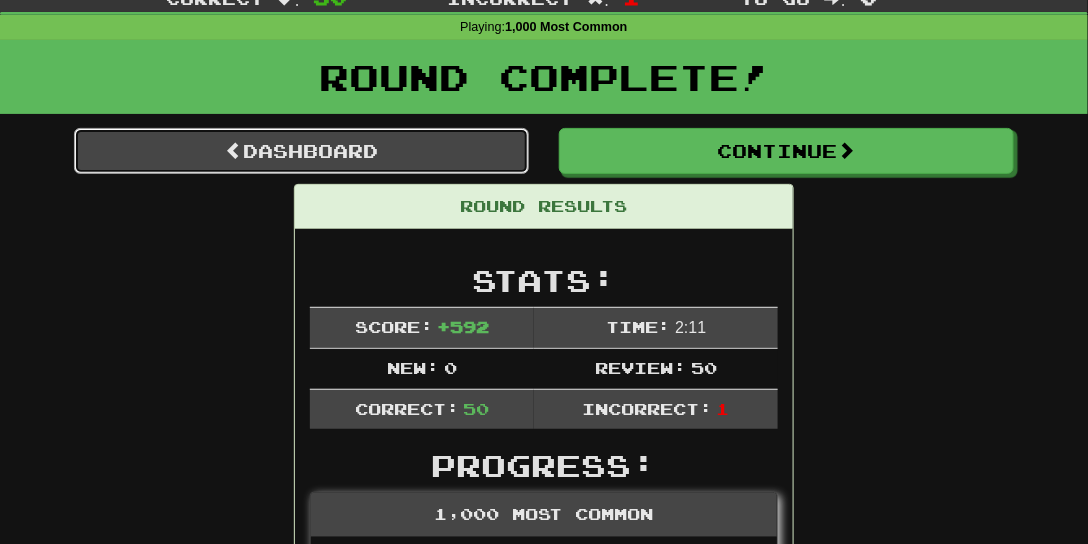 click on "Dashboard" at bounding box center [301, 151] 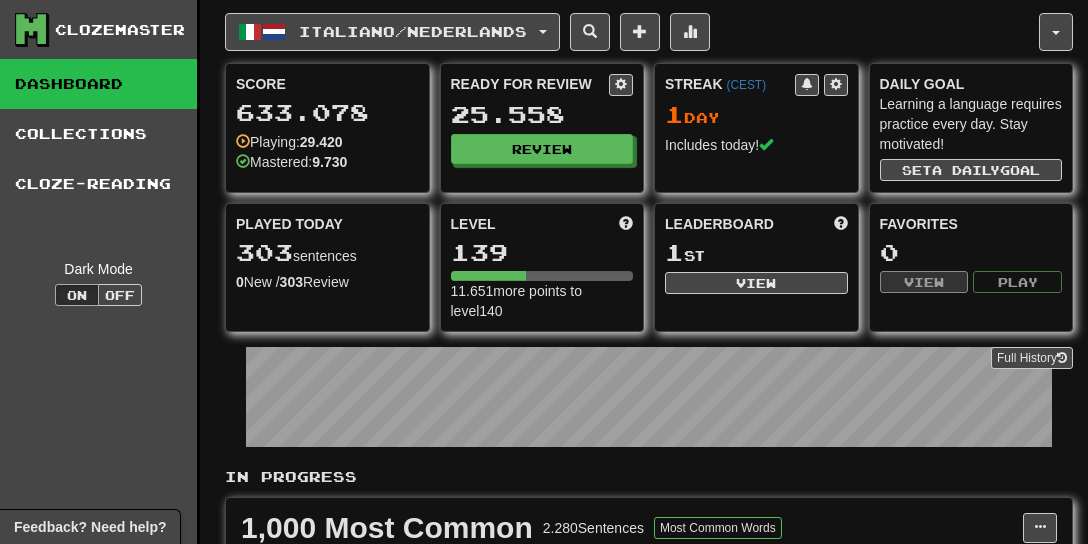 scroll, scrollTop: 0, scrollLeft: 0, axis: both 